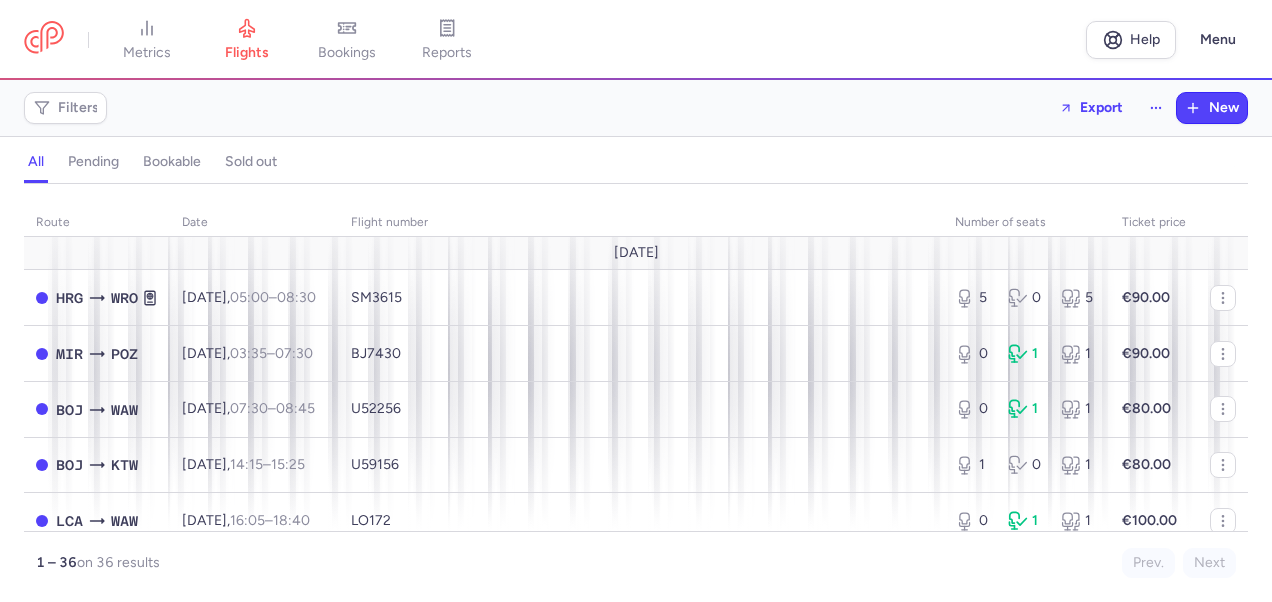 scroll, scrollTop: 0, scrollLeft: 0, axis: both 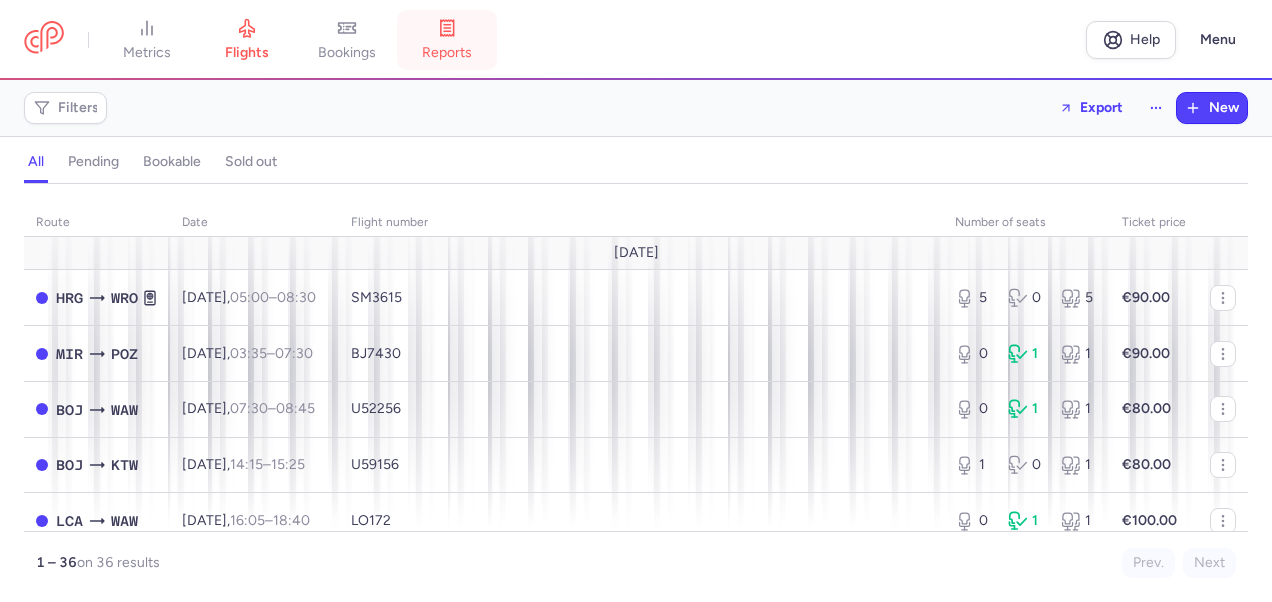 click on "reports" at bounding box center [447, 40] 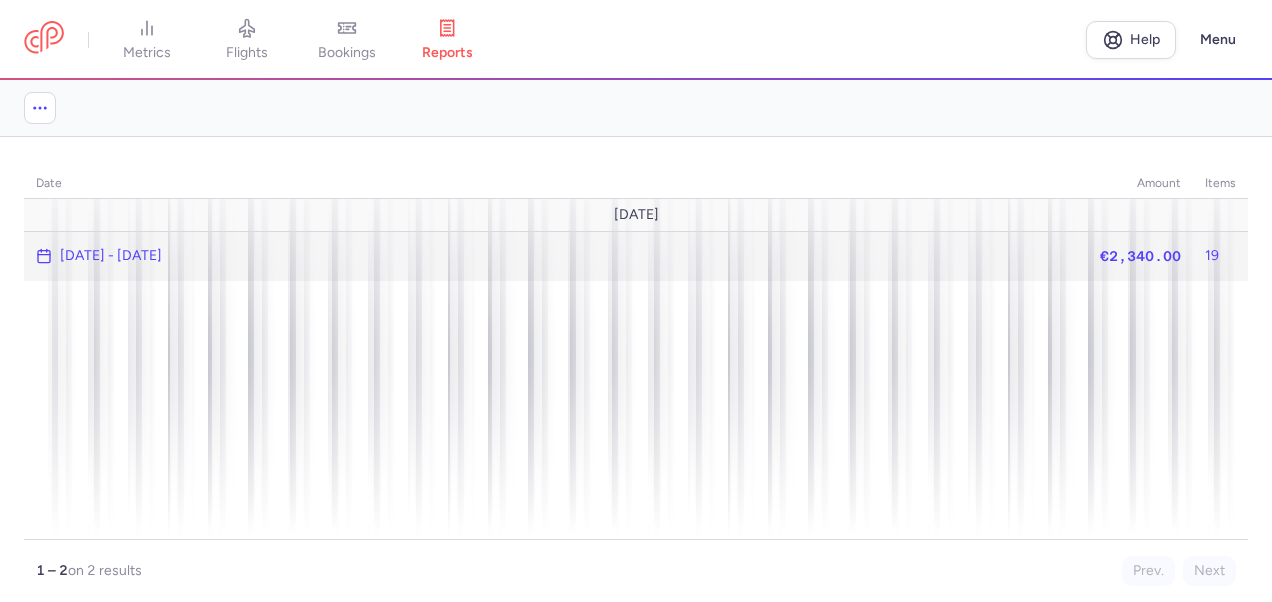 click on "€2,340.00" 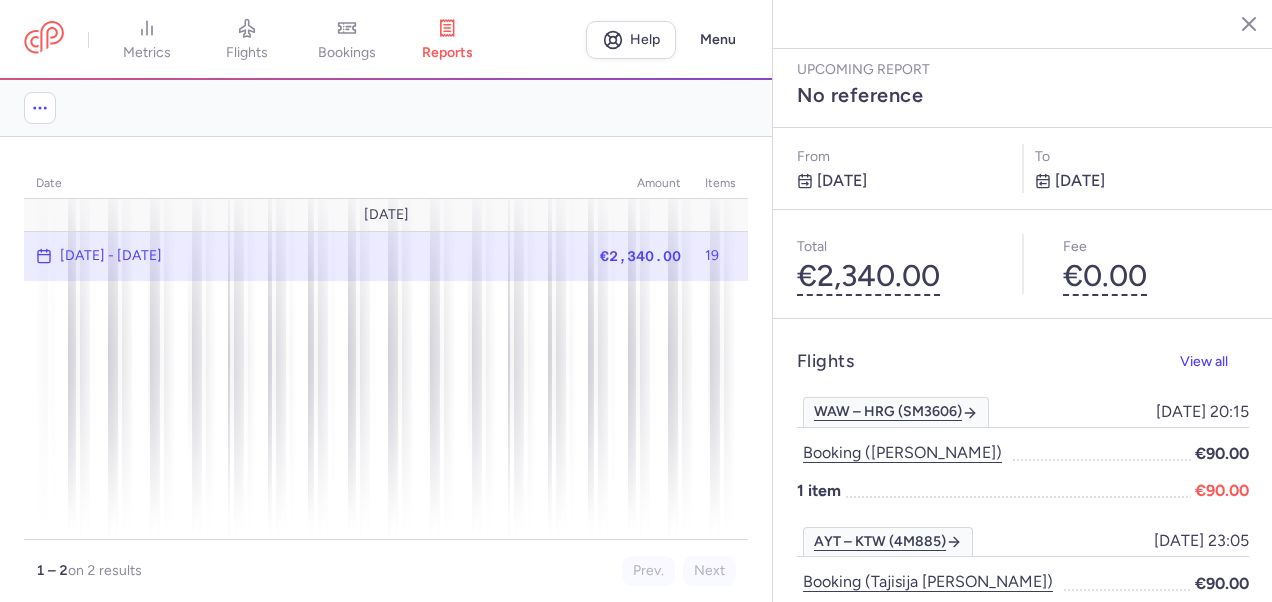 scroll, scrollTop: 0, scrollLeft: 0, axis: both 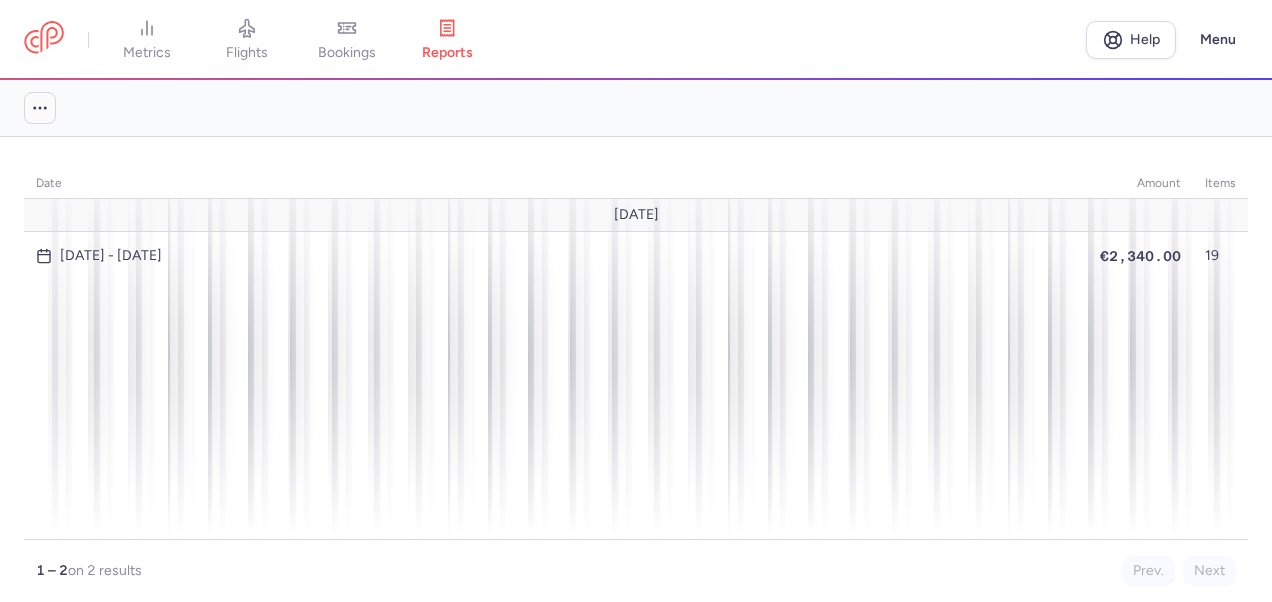 click 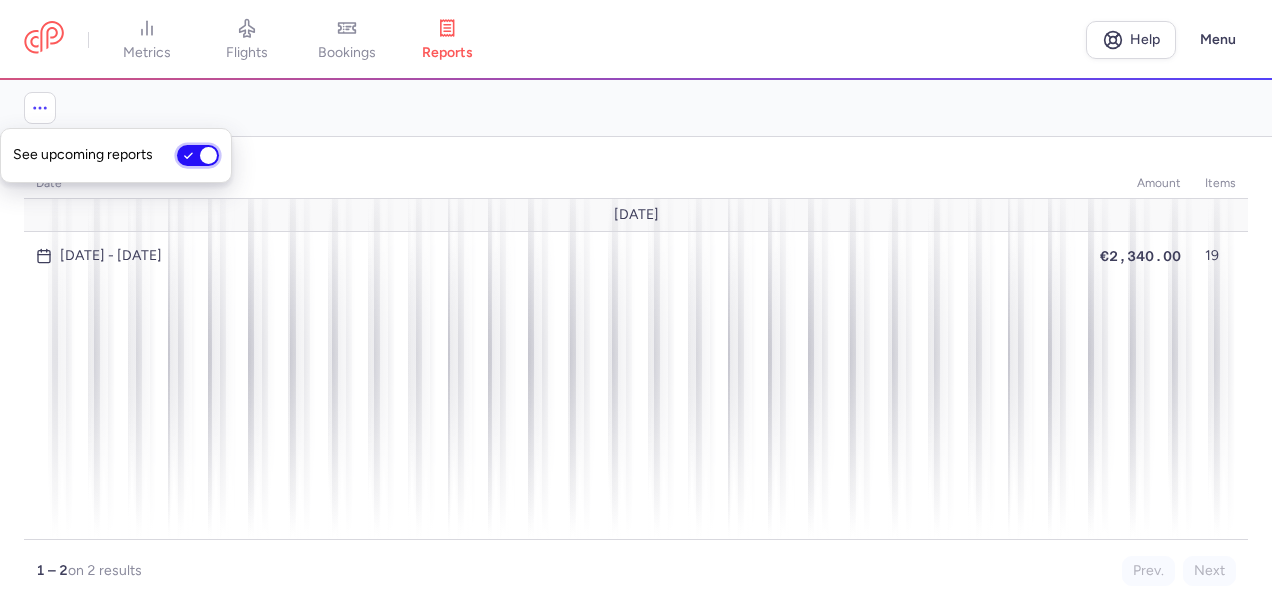 click on "See upcoming reports" at bounding box center [198, 155] 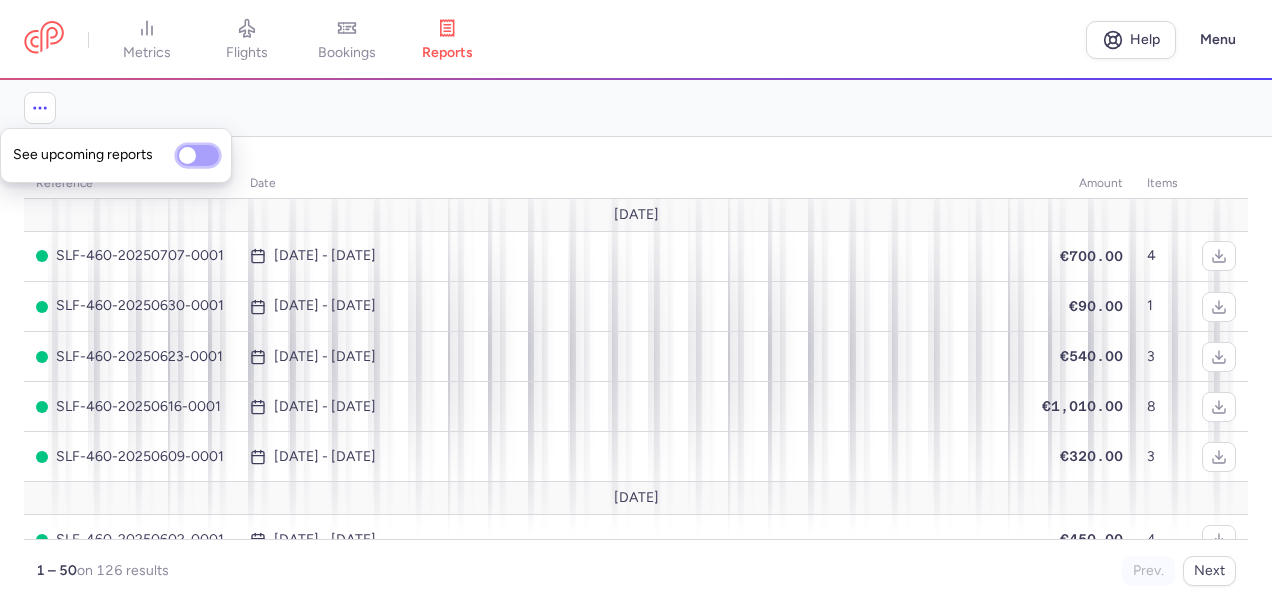 click on "See upcoming reports" at bounding box center [198, 155] 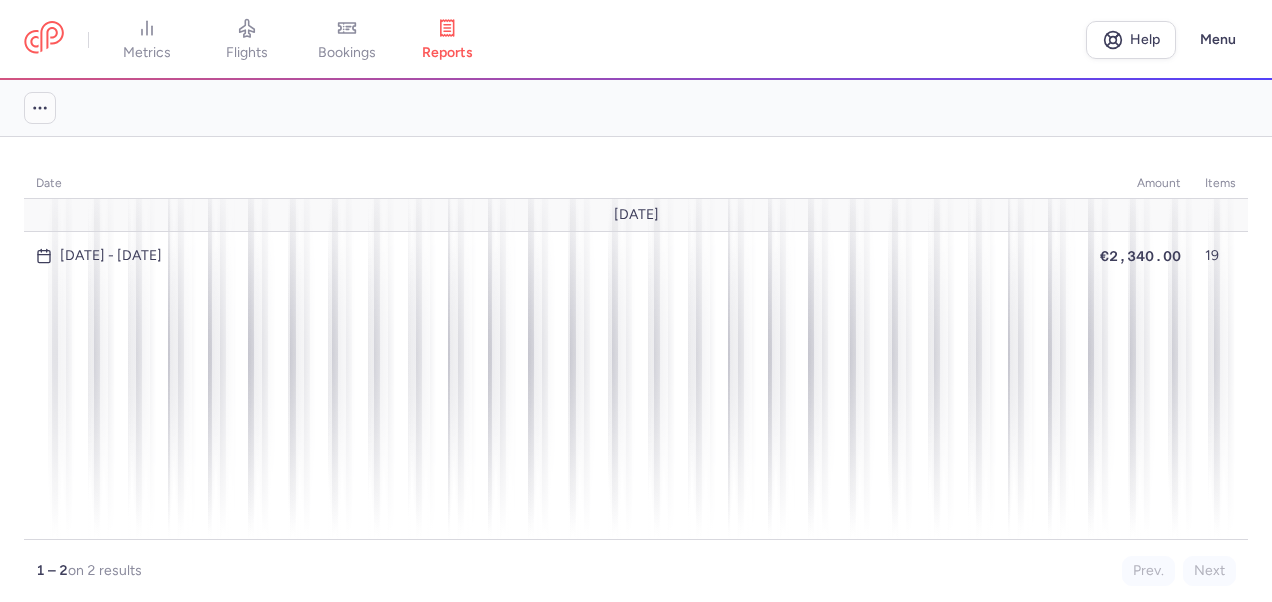 click 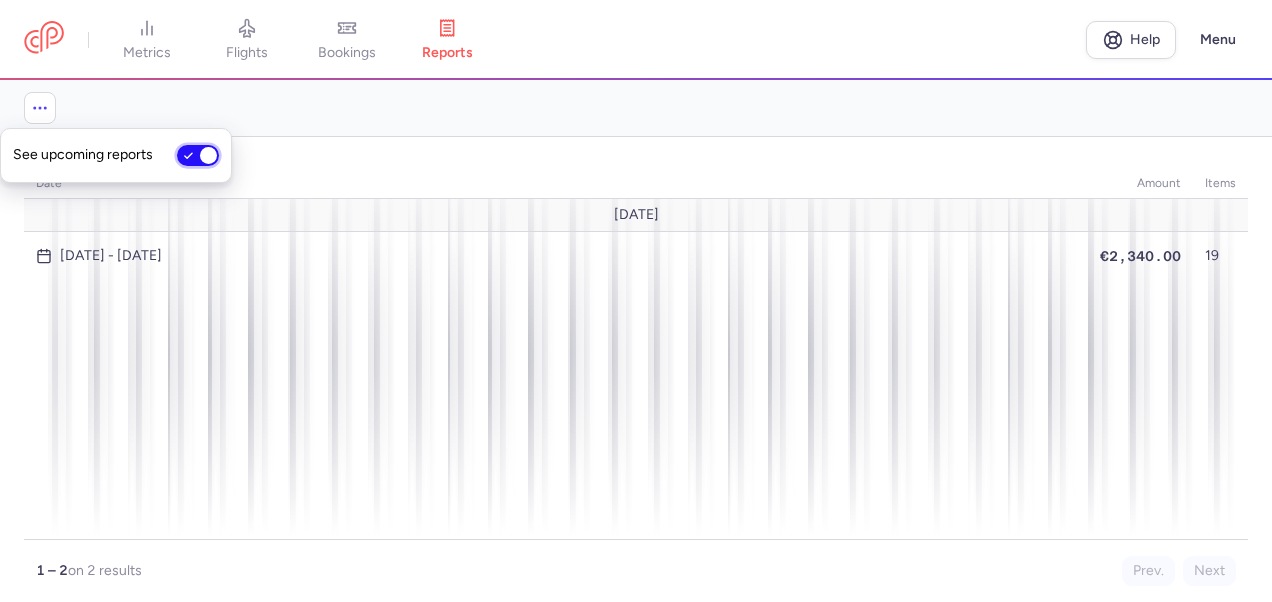 click on "See upcoming reports" at bounding box center [198, 155] 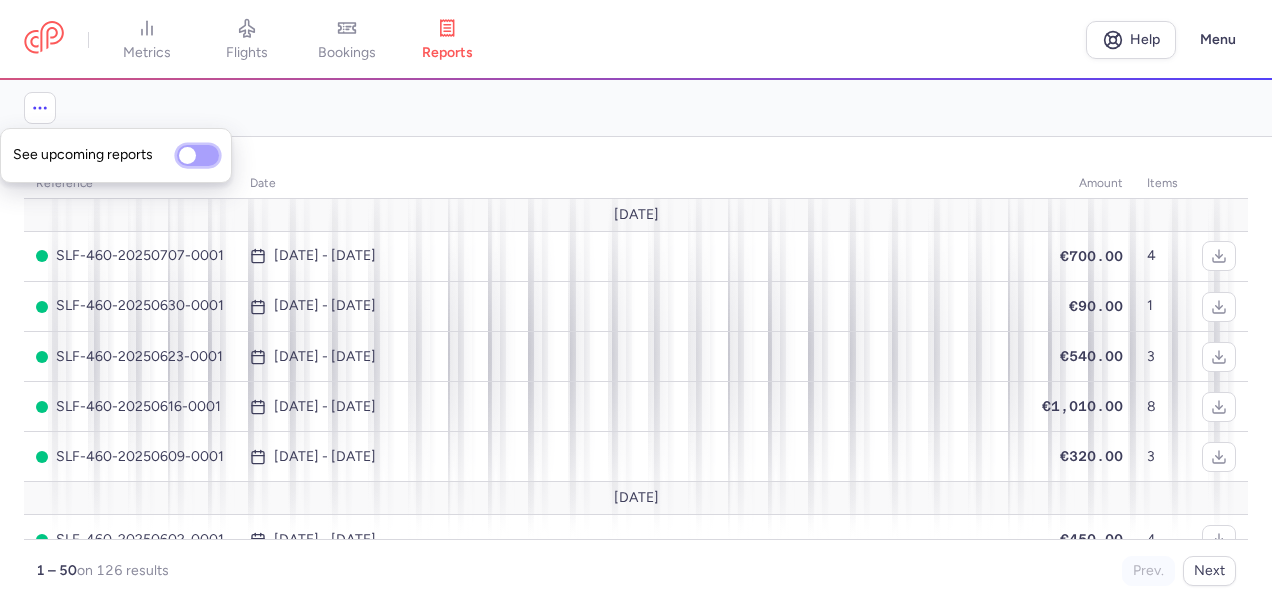 click on "See upcoming reports" at bounding box center [198, 155] 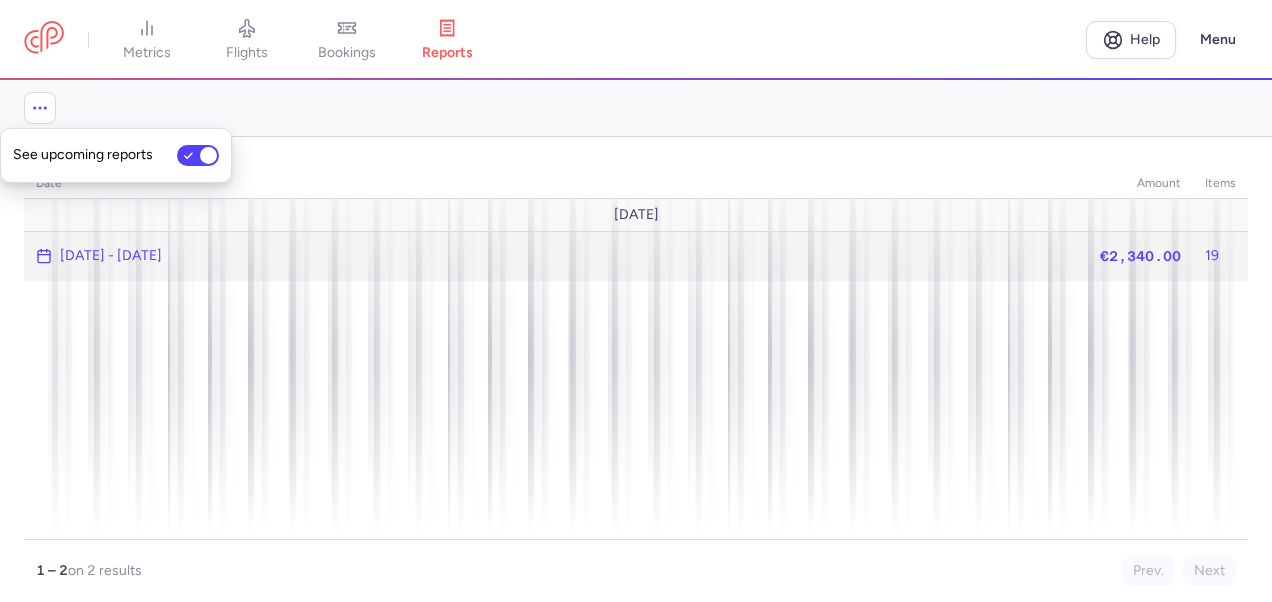 click on "[DATE] - [DATE]" at bounding box center (111, 256) 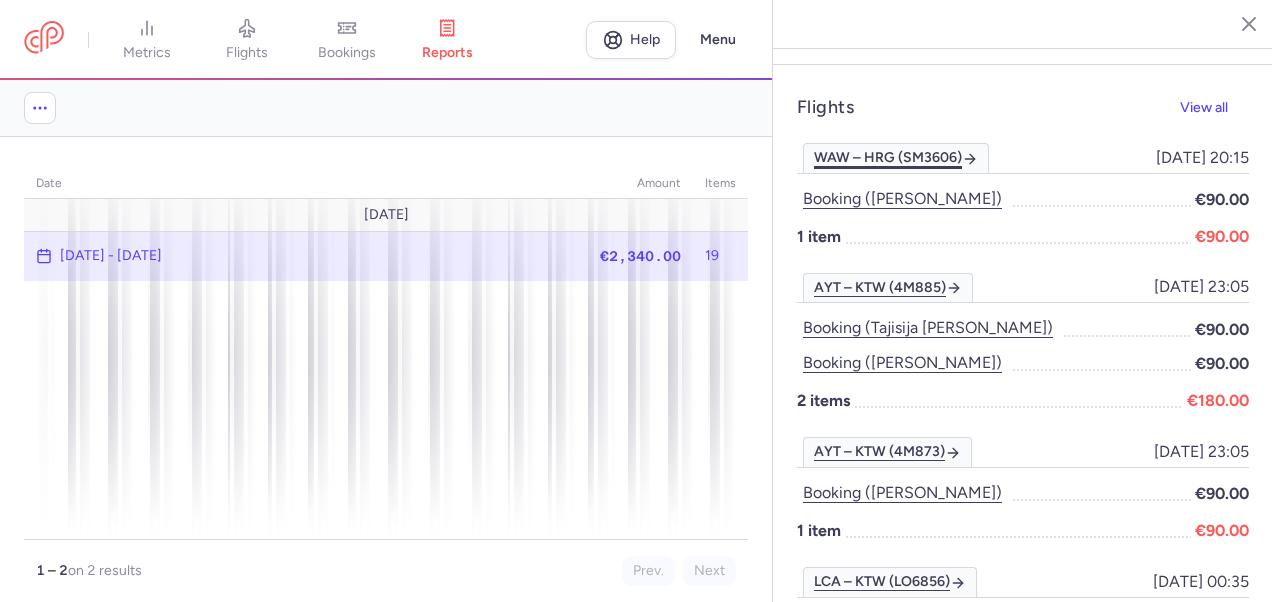 scroll, scrollTop: 300, scrollLeft: 0, axis: vertical 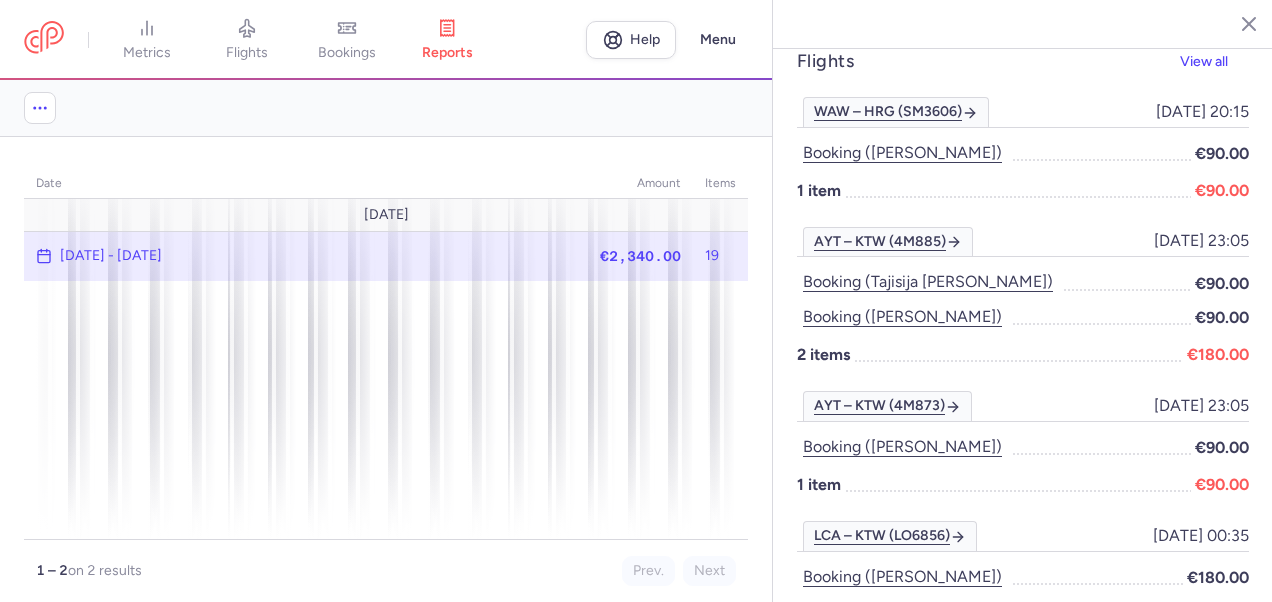 click 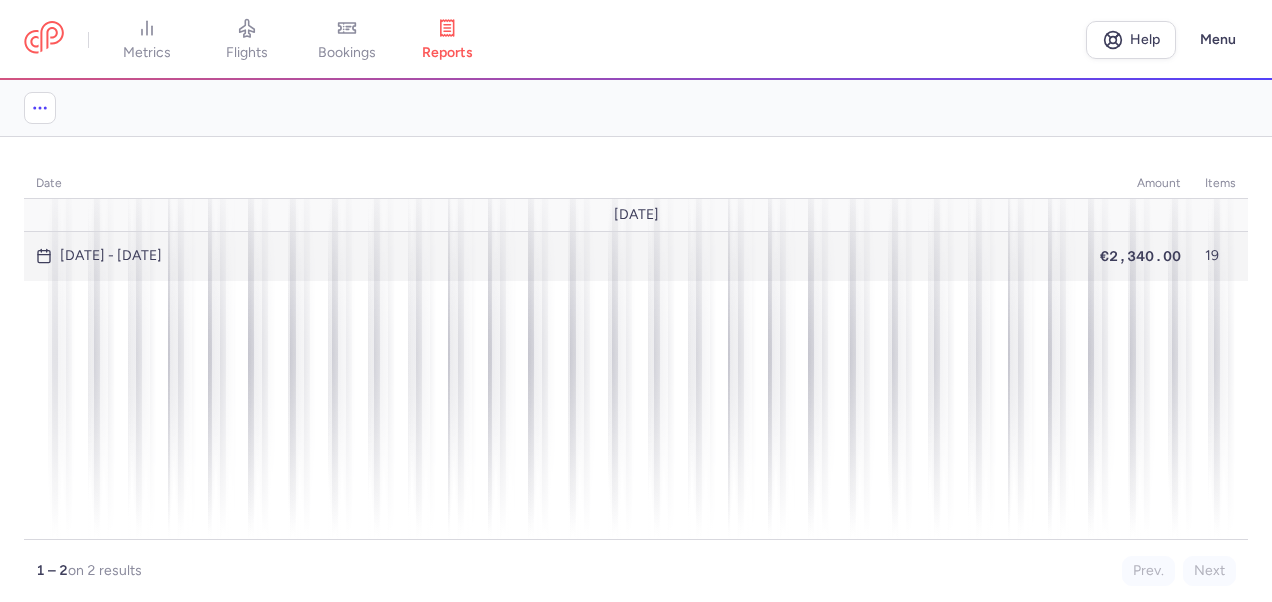 drag, startPoint x: 240, startPoint y: 43, endPoint x: 560, endPoint y: 242, distance: 376.8302 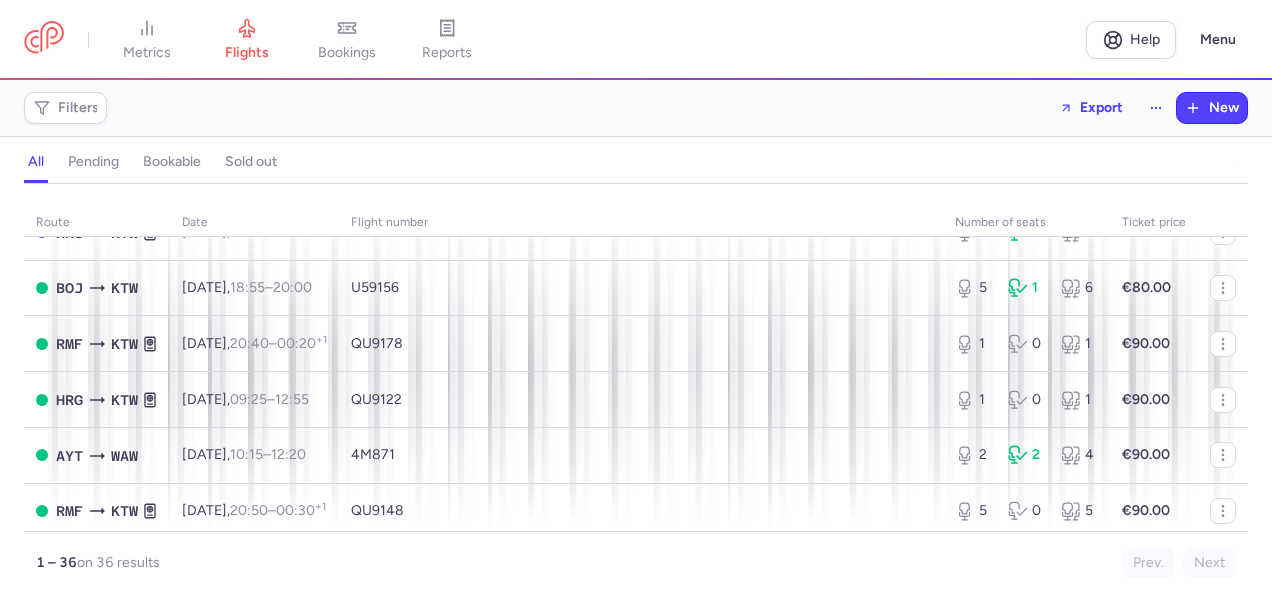 scroll, scrollTop: 300, scrollLeft: 0, axis: vertical 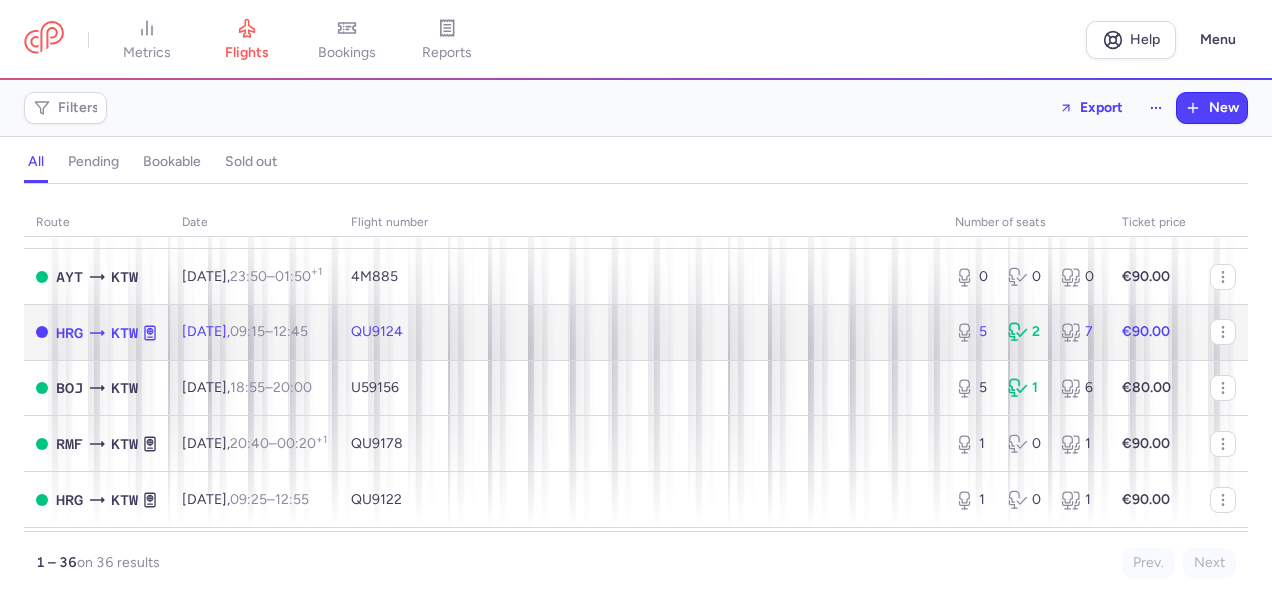 click on "€90.00" 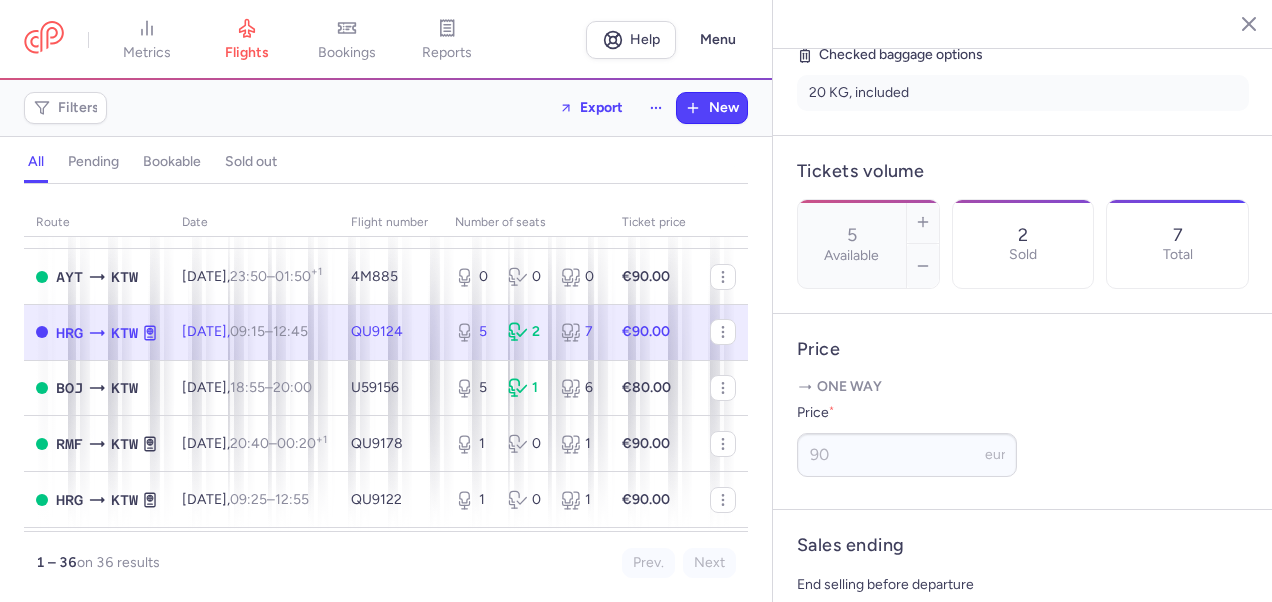 scroll, scrollTop: 700, scrollLeft: 0, axis: vertical 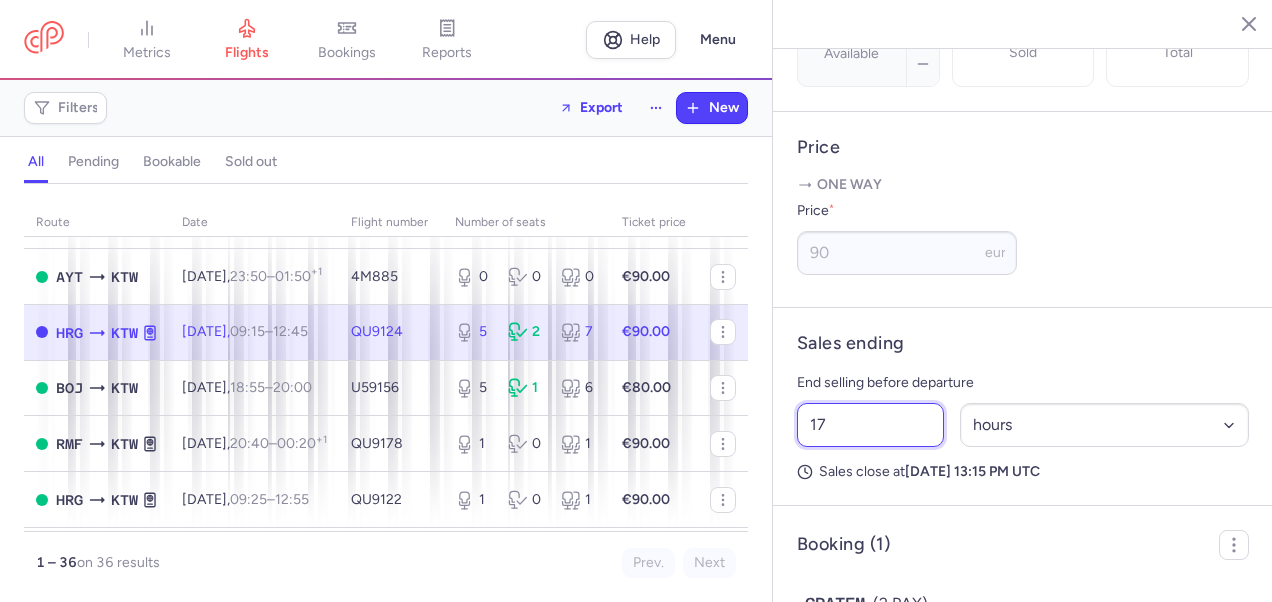 drag, startPoint x: 830, startPoint y: 475, endPoint x: 772, endPoint y: 482, distance: 58.420887 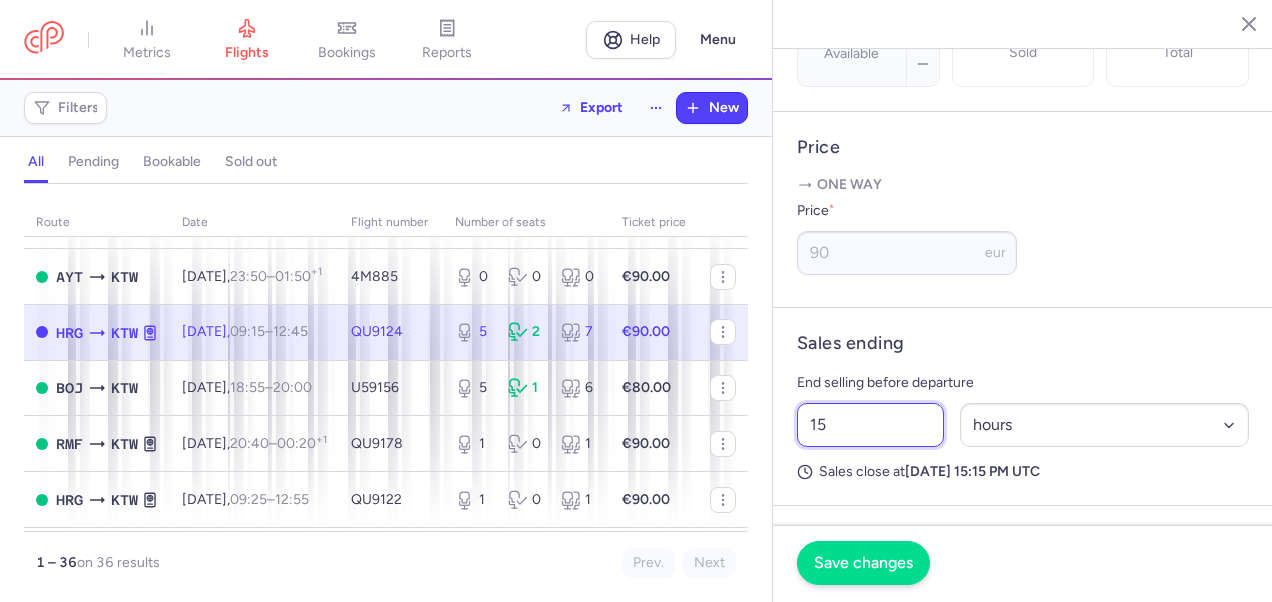 type on "15" 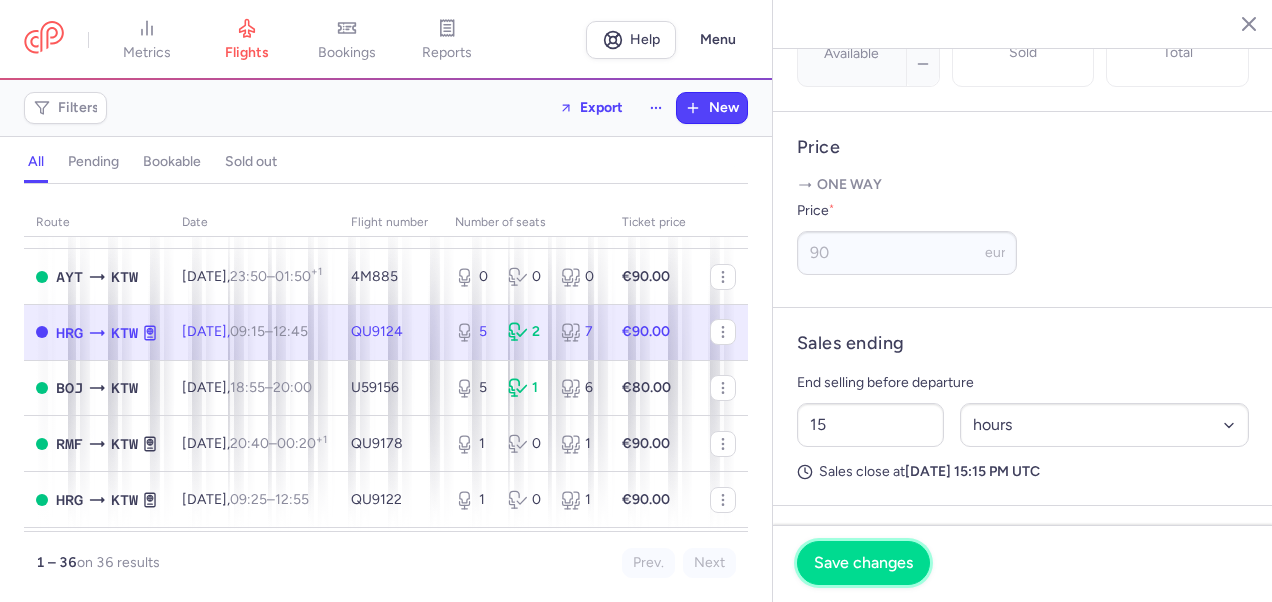 click on "Save changes" at bounding box center [863, 563] 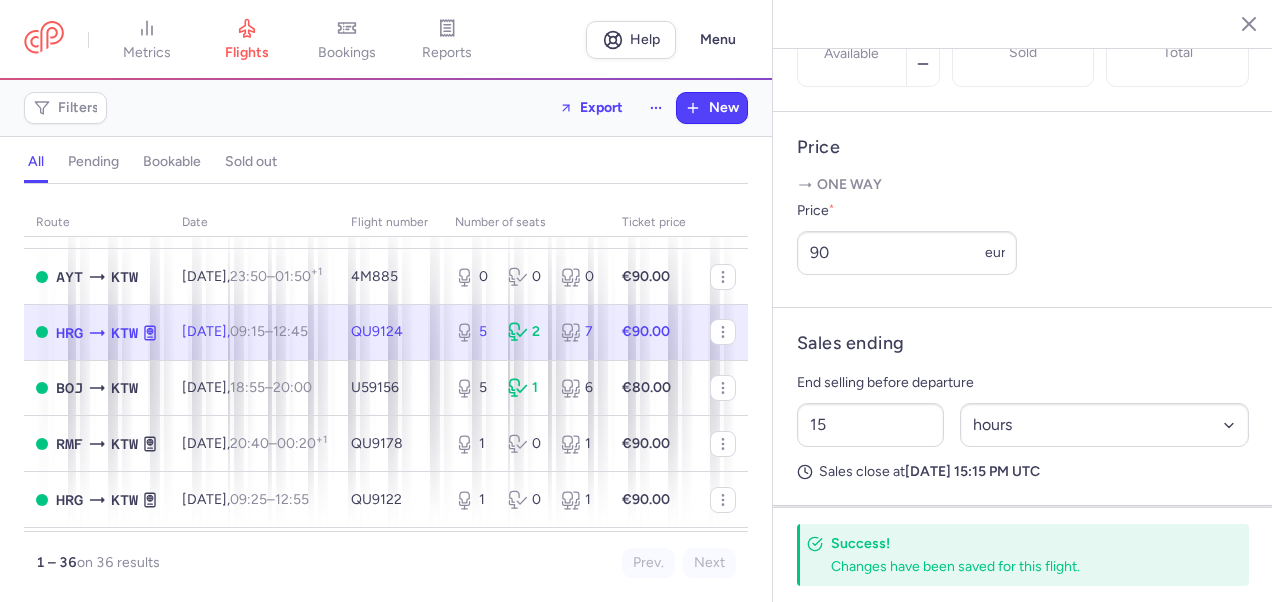 click 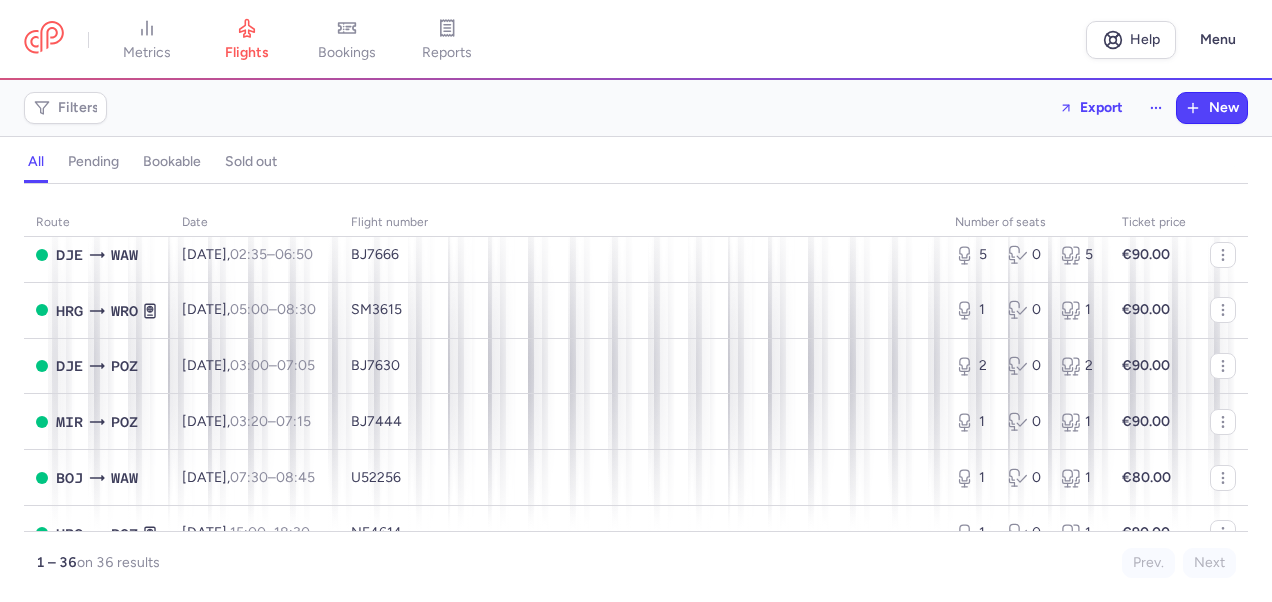 scroll, scrollTop: 800, scrollLeft: 0, axis: vertical 